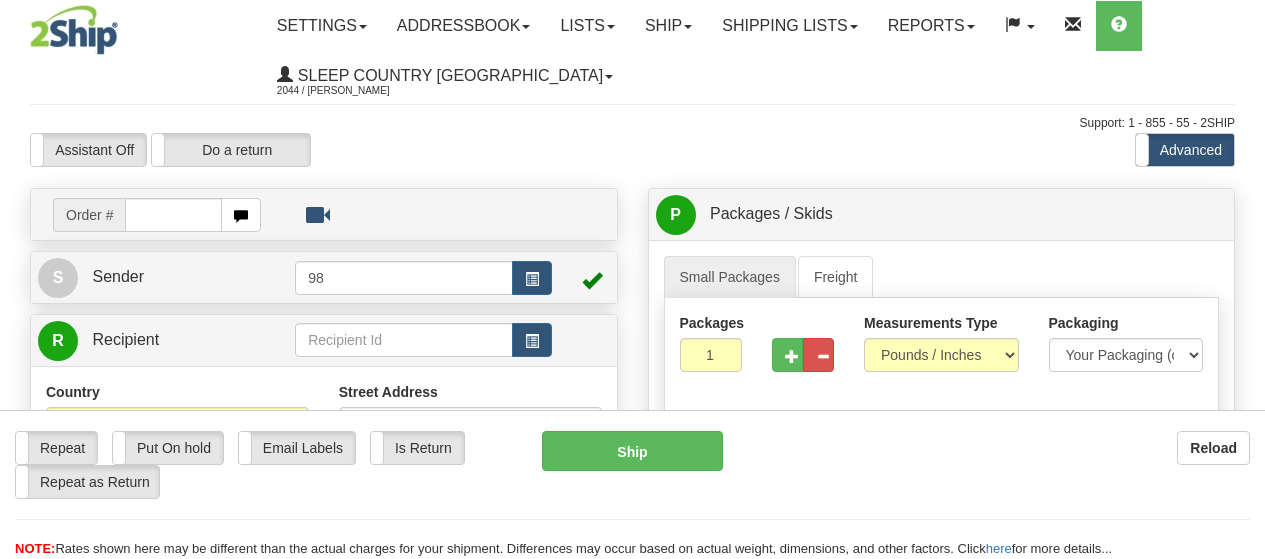 scroll, scrollTop: 0, scrollLeft: 0, axis: both 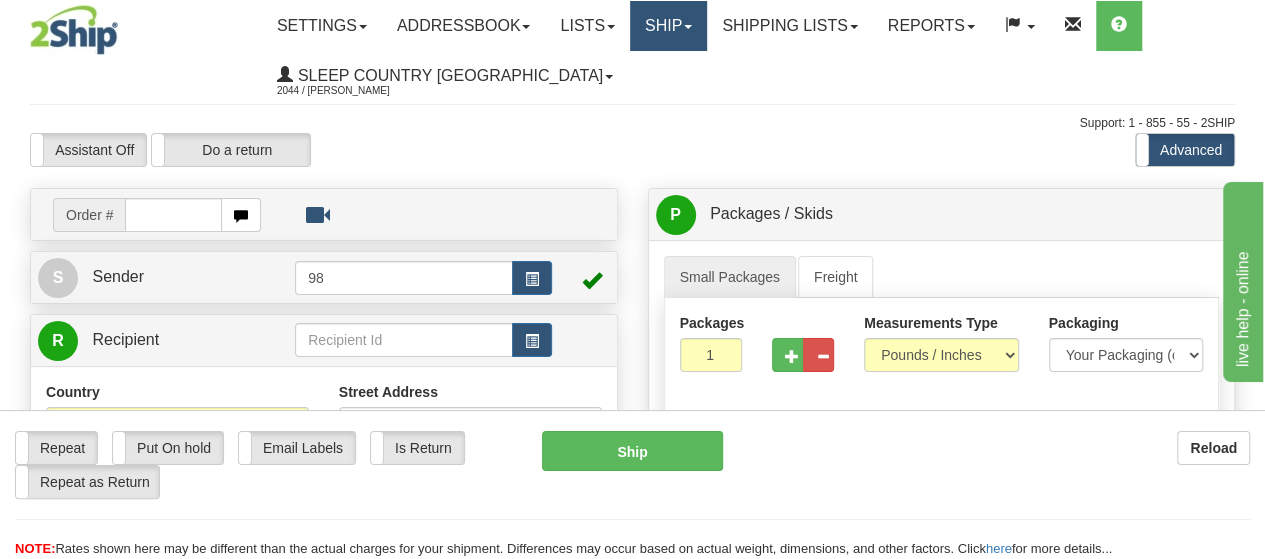 click on "Ship" at bounding box center [668, 26] 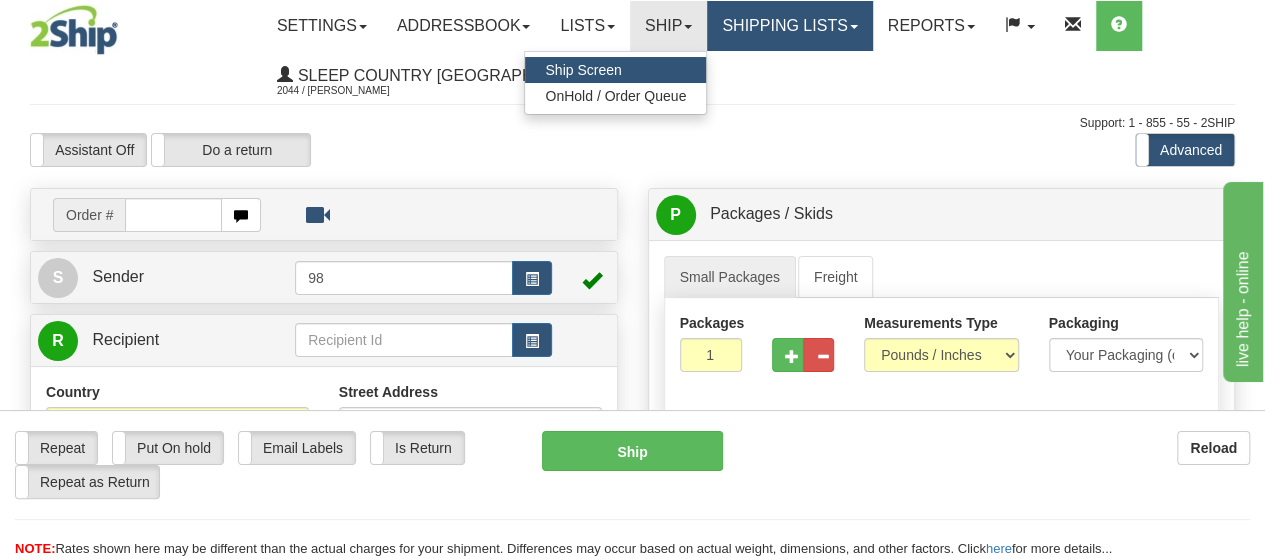 click on "Shipping lists" at bounding box center [789, 26] 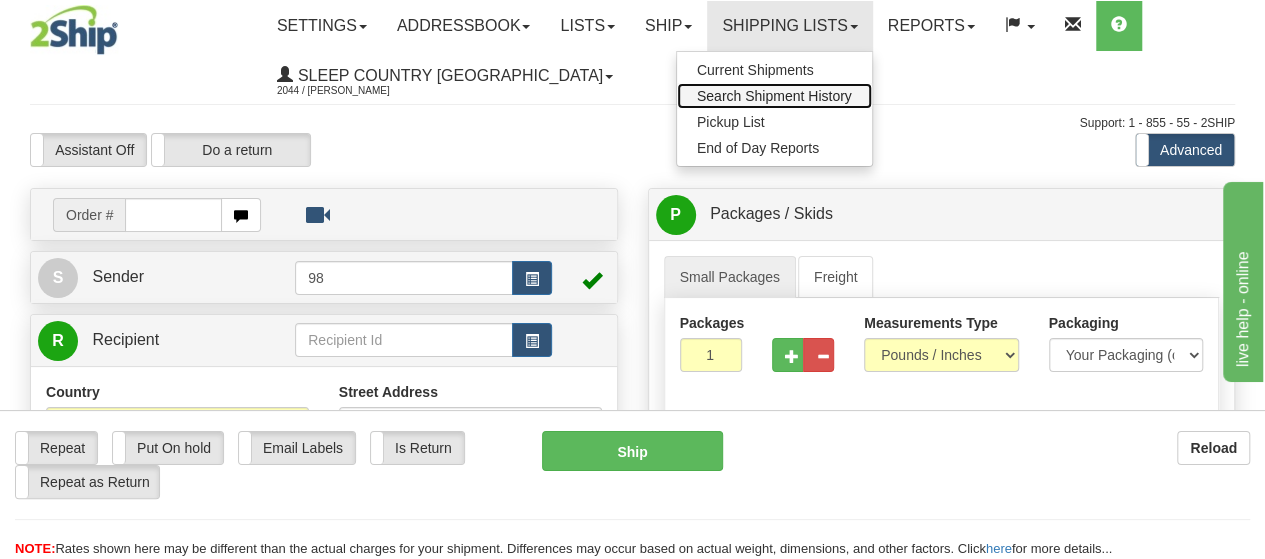 click on "Search Shipment History" at bounding box center [774, 96] 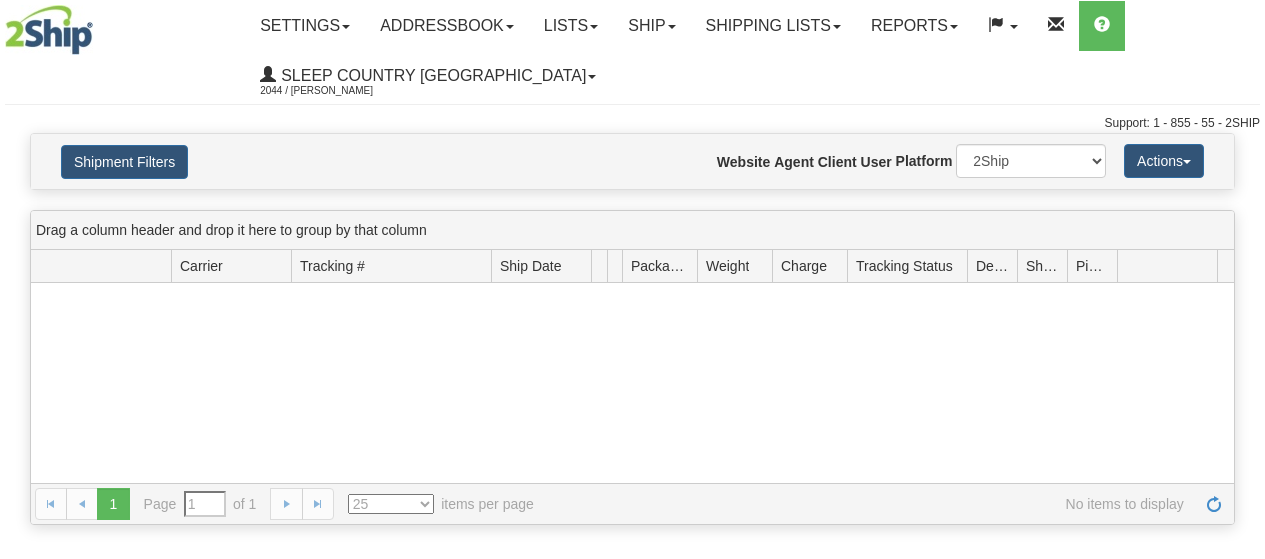 scroll, scrollTop: 0, scrollLeft: 0, axis: both 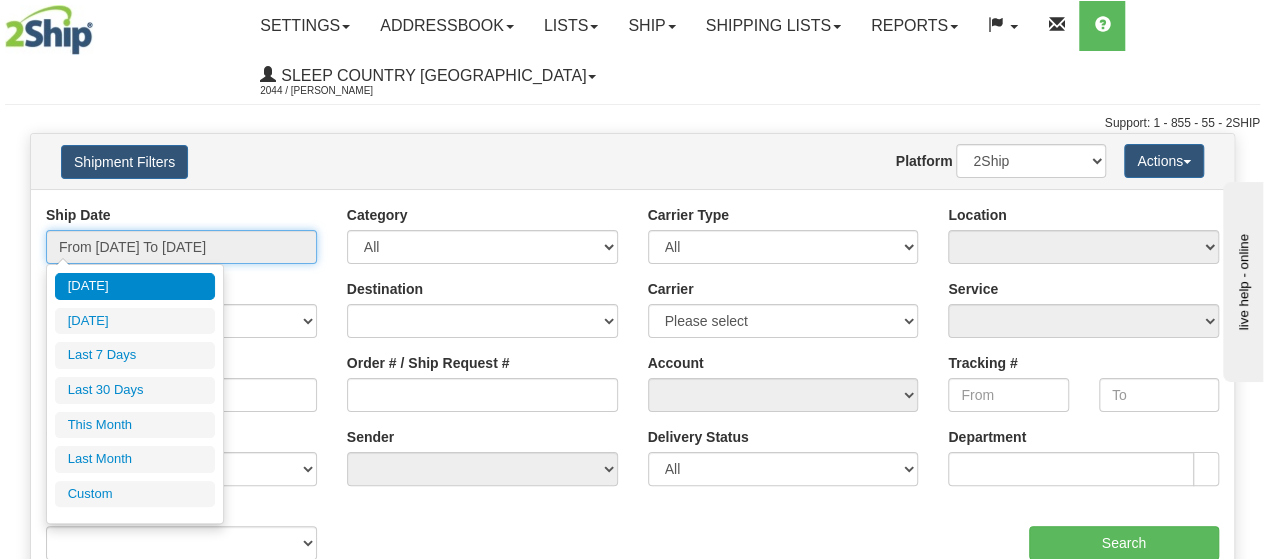 click on "From [DATE] To [DATE]" at bounding box center (181, 247) 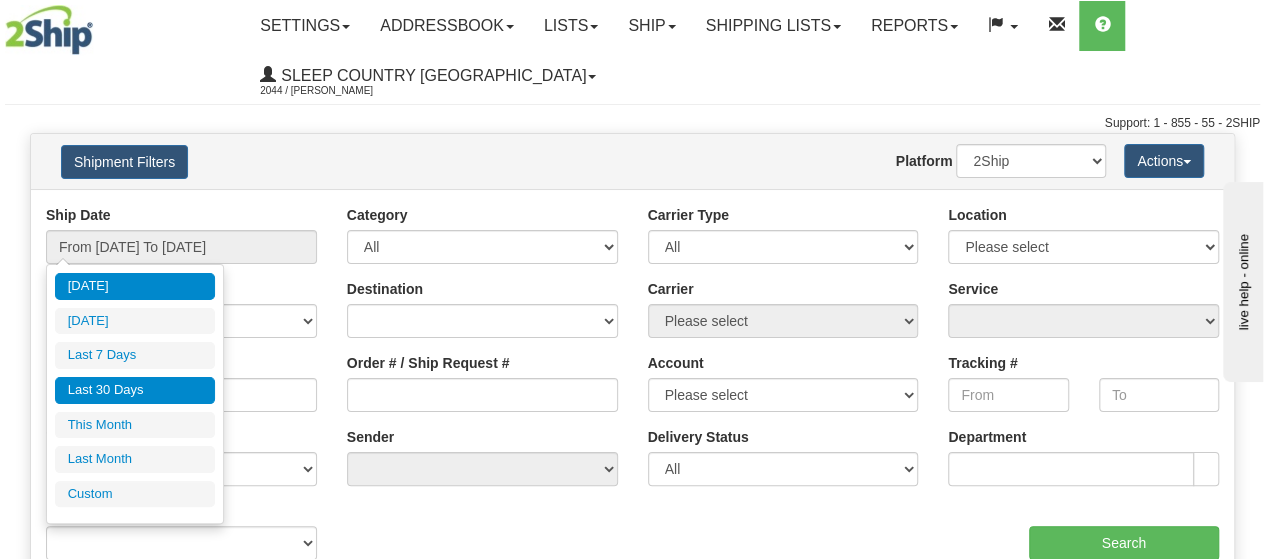 click on "Last 30 Days" at bounding box center [135, 390] 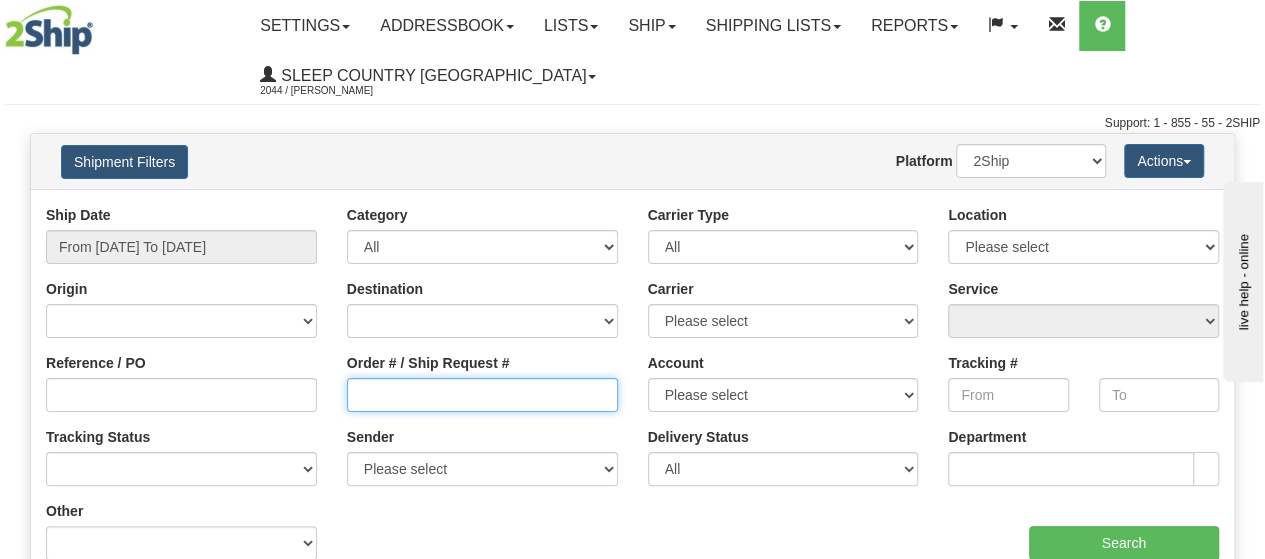 click on "Order # / Ship Request #" at bounding box center [482, 395] 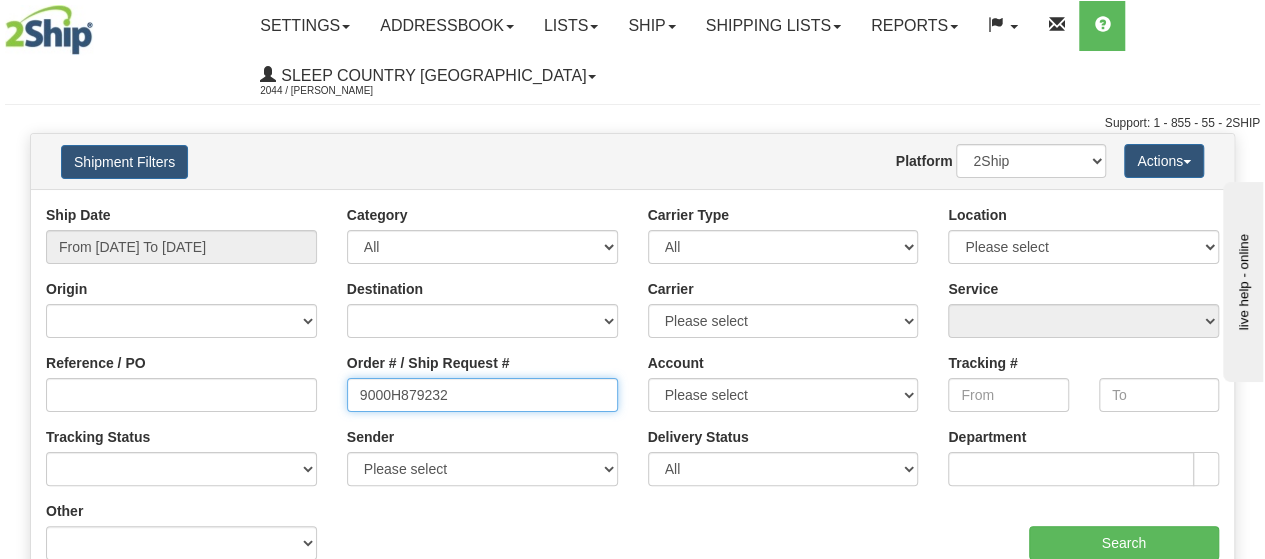 click on "9000H879232" at bounding box center [482, 395] 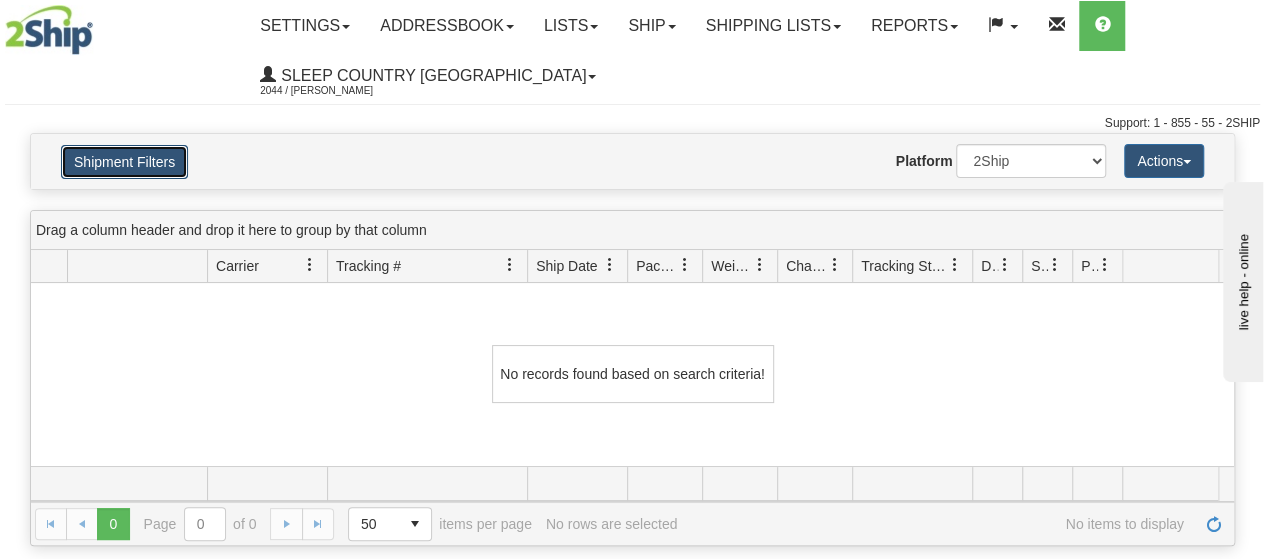 click on "Shipment Filters" at bounding box center (124, 162) 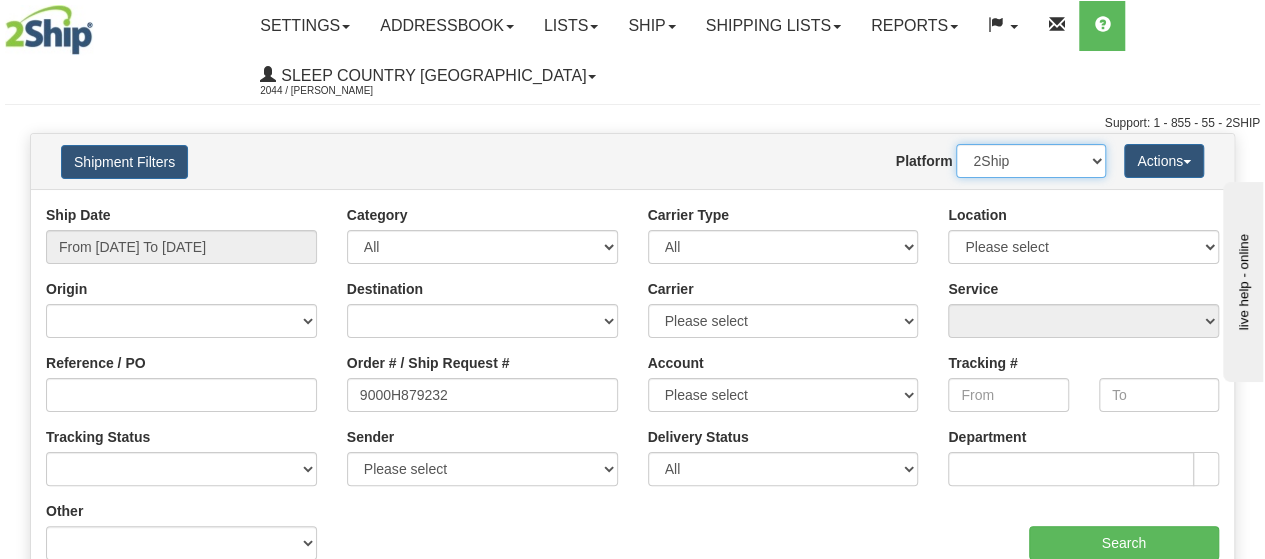click on "2Ship
Imported" at bounding box center (1031, 161) 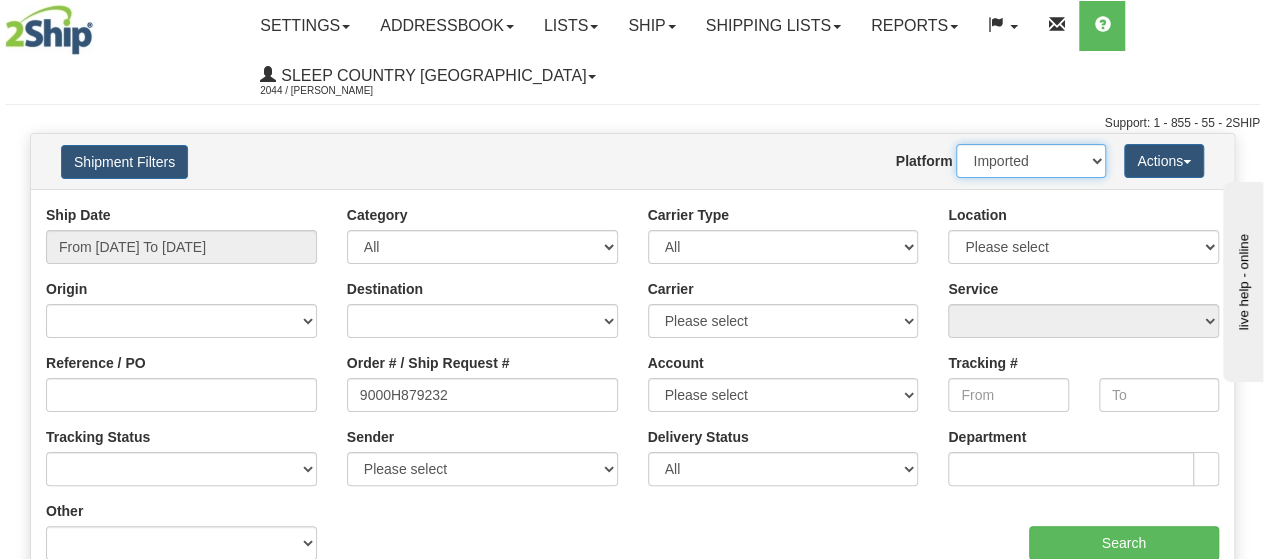 click on "2Ship
Imported" at bounding box center [1031, 161] 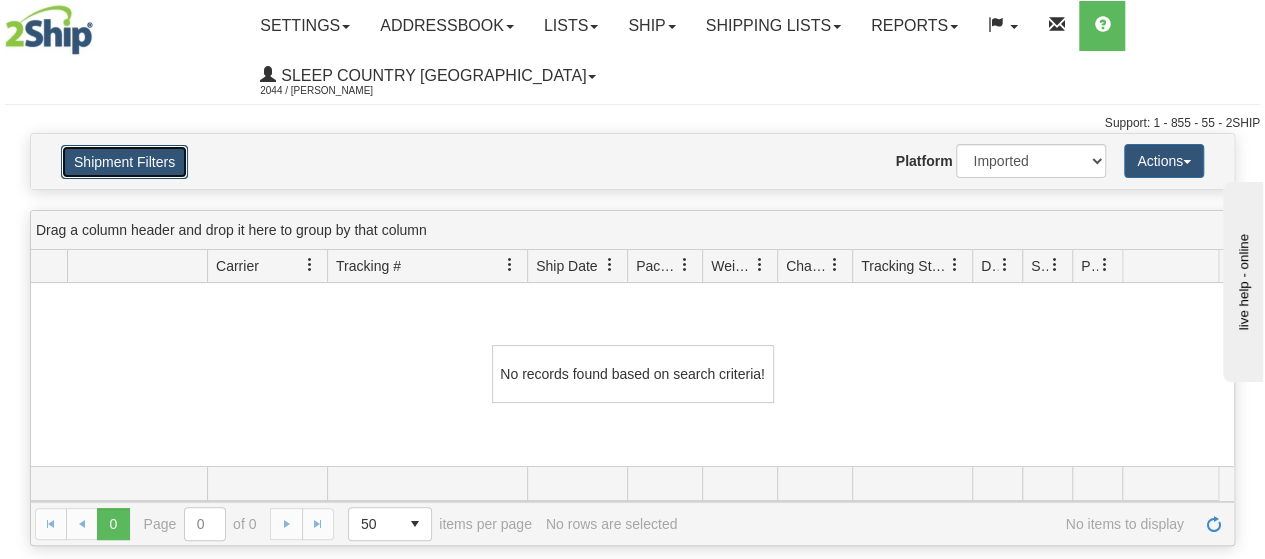 click on "Shipment Filters" at bounding box center [124, 162] 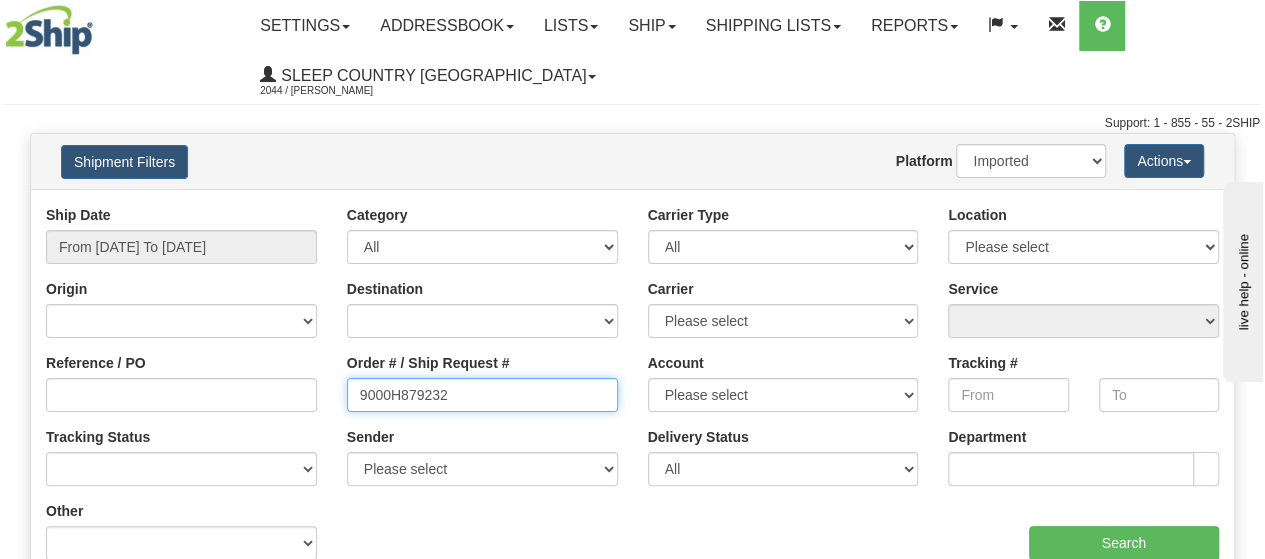 drag, startPoint x: 479, startPoint y: 388, endPoint x: 278, endPoint y: 389, distance: 201.00249 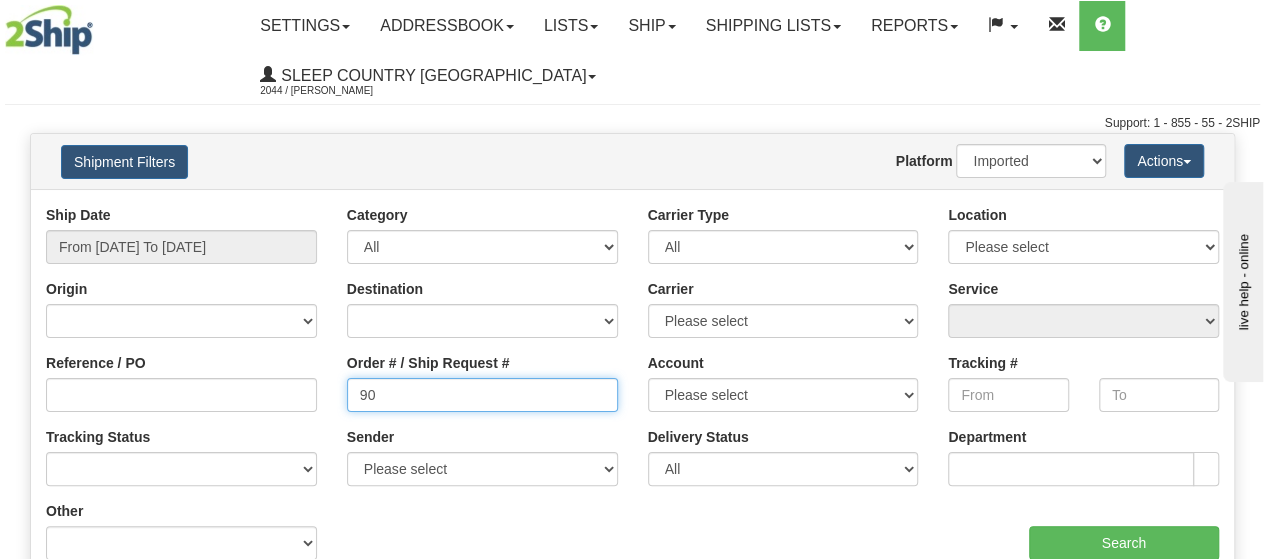 type on "9" 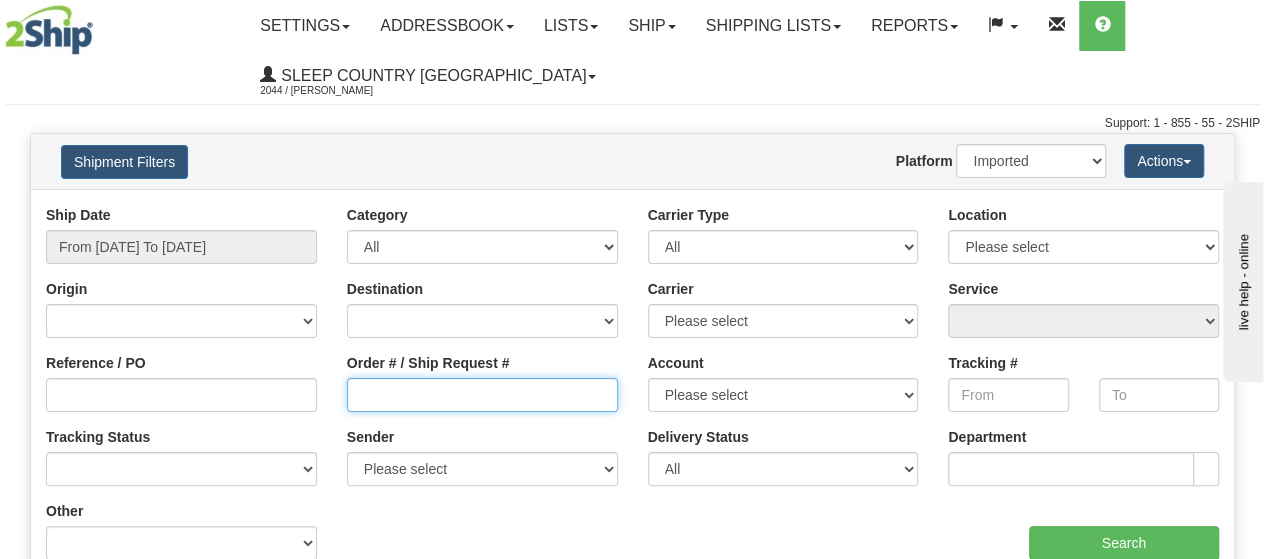 type 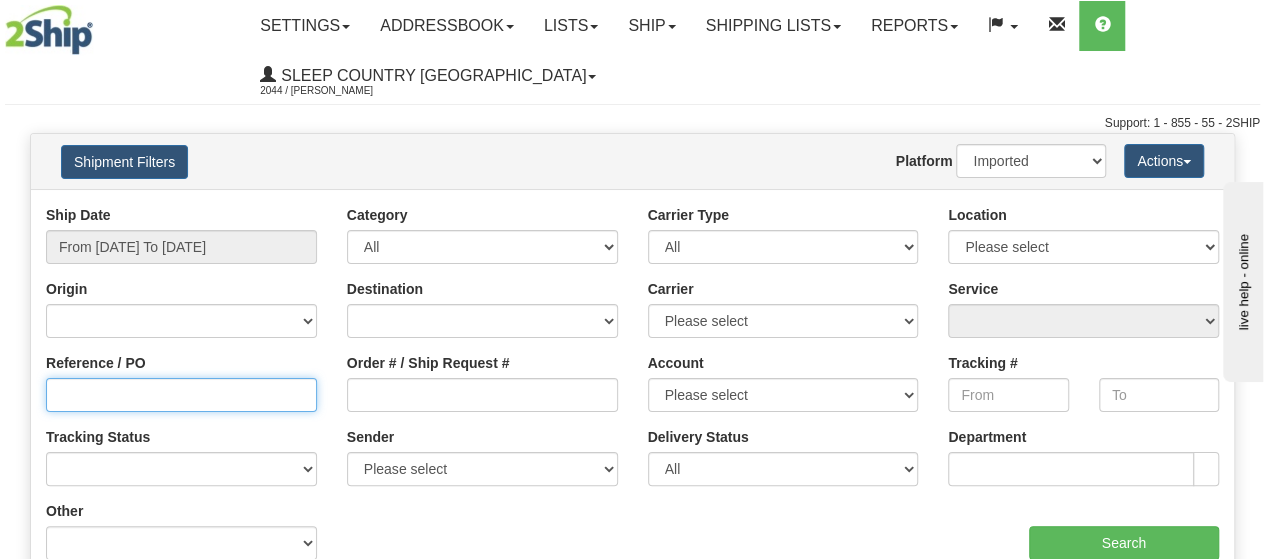 click on "Reference / PO" at bounding box center [181, 395] 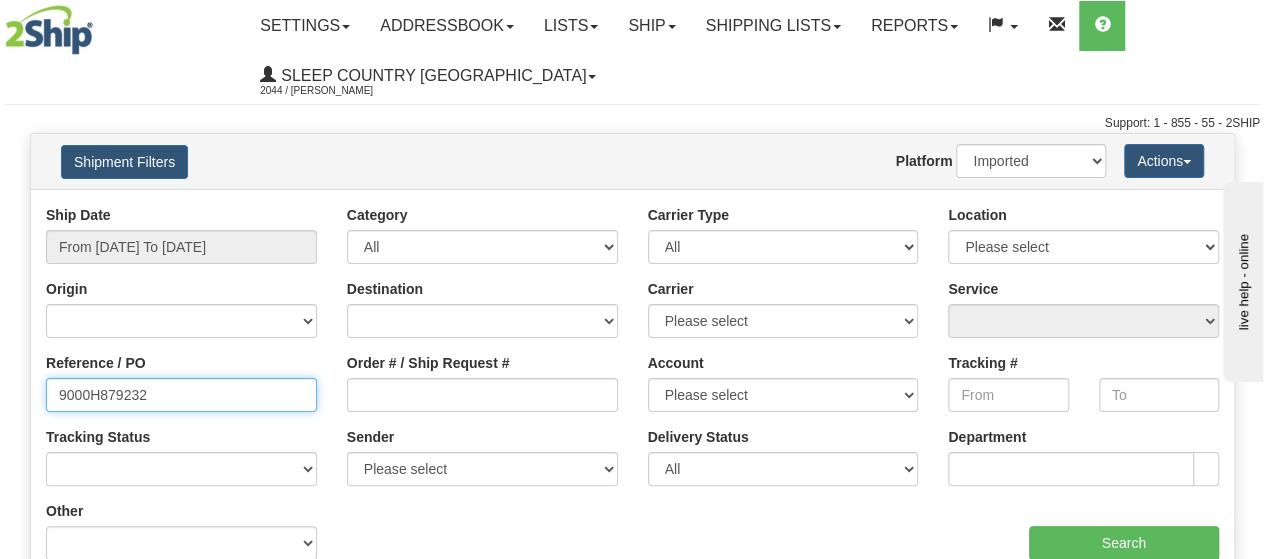 type on "9000H879232" 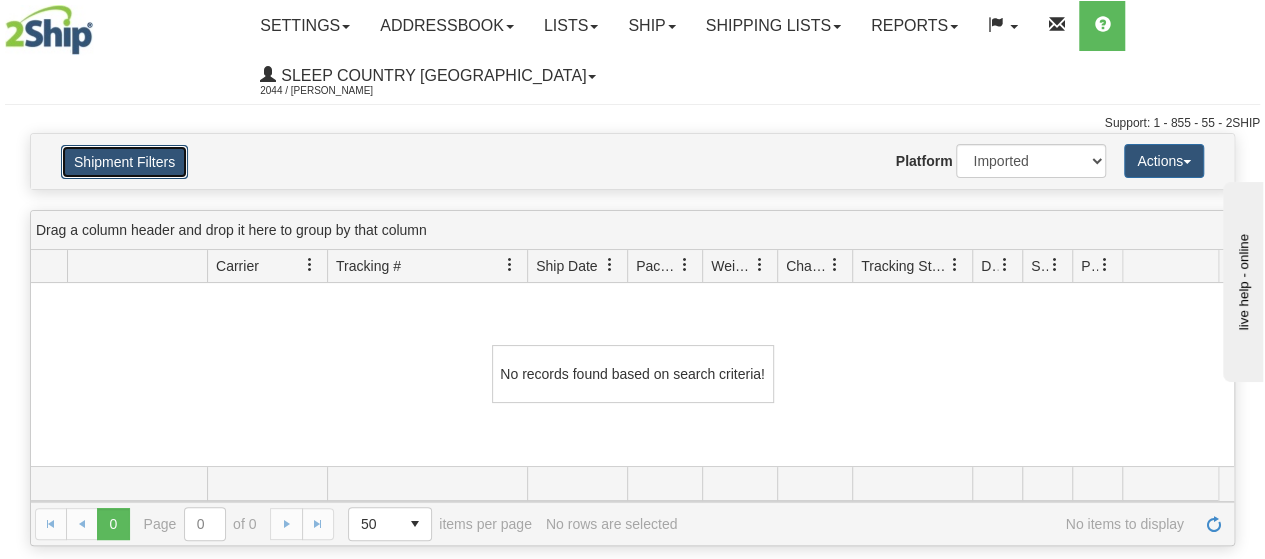 click on "Shipment Filters" at bounding box center [124, 162] 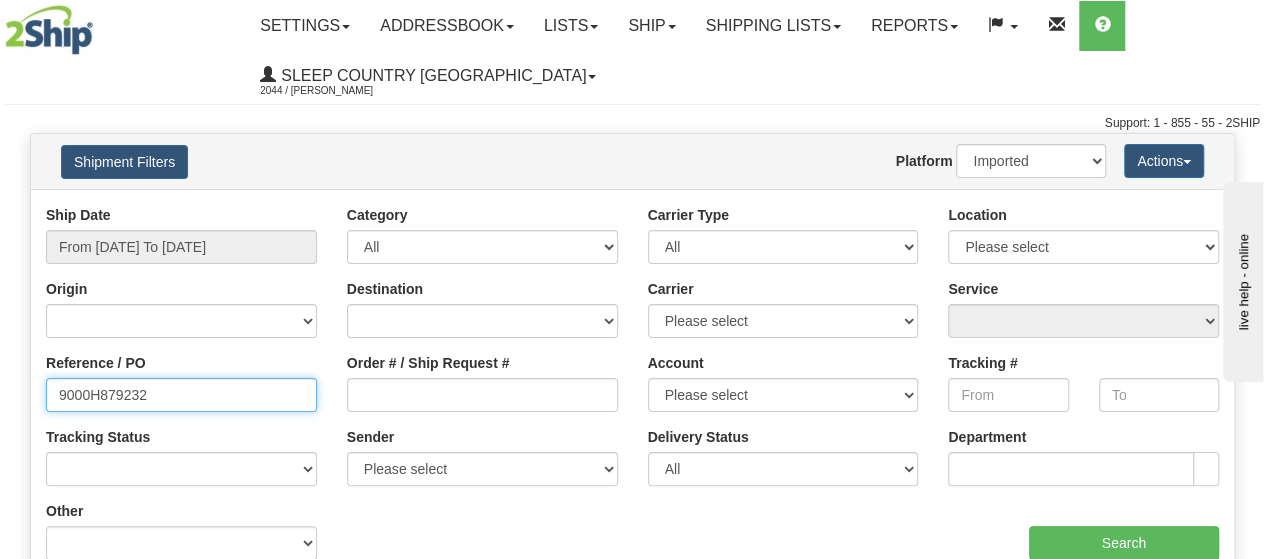 drag, startPoint x: 135, startPoint y: 400, endPoint x: 55, endPoint y: 404, distance: 80.09994 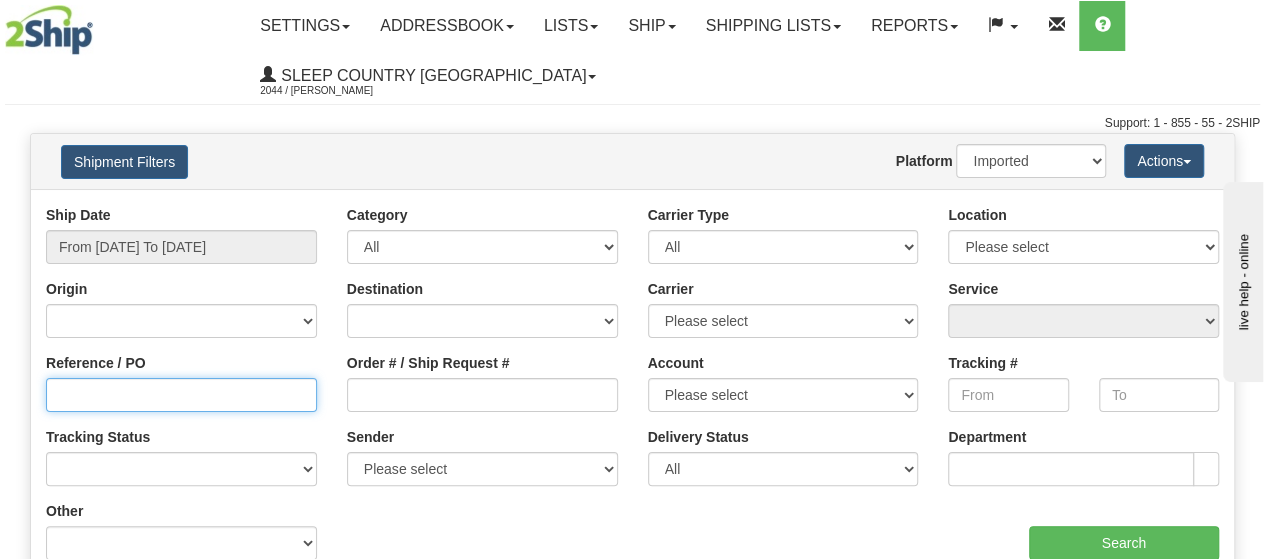 paste on "9000H879232" 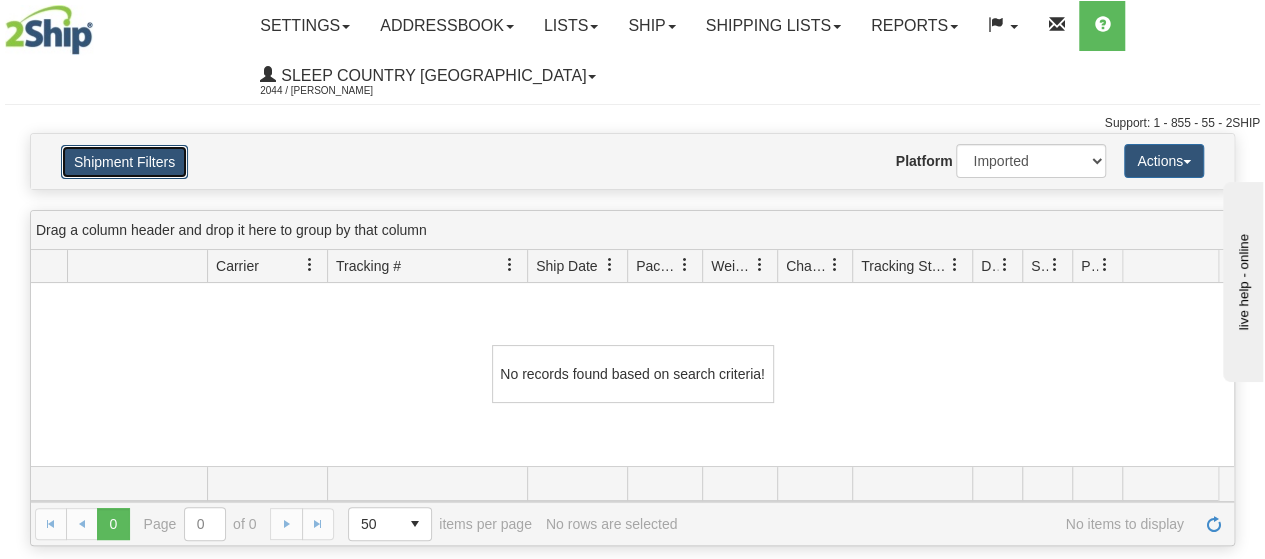 click on "Shipment Filters" at bounding box center (124, 162) 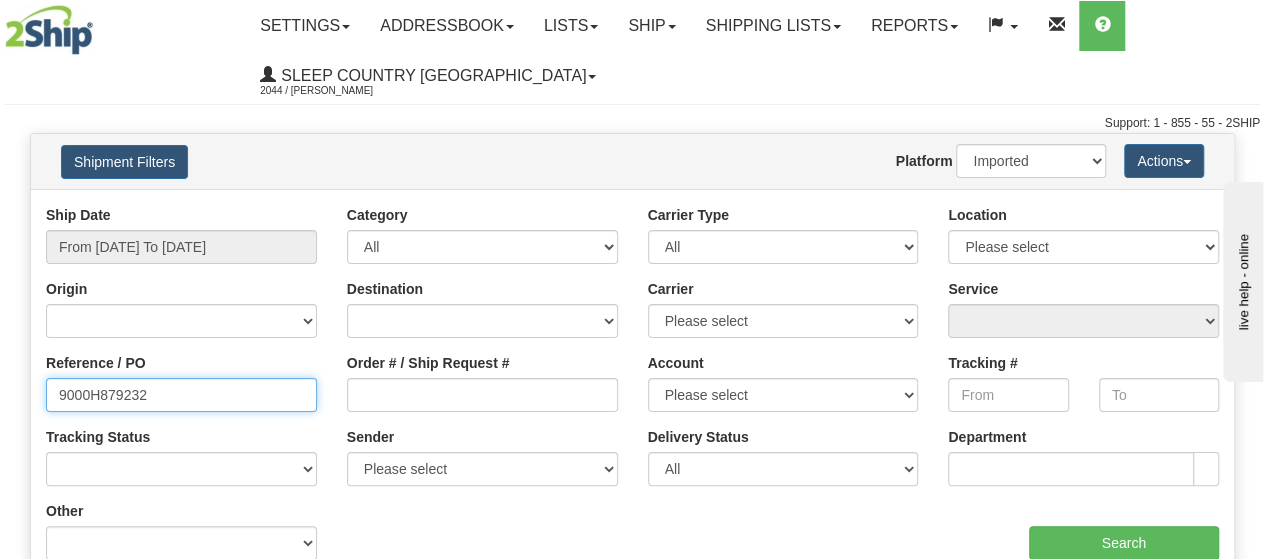 drag, startPoint x: 142, startPoint y: 399, endPoint x: 238, endPoint y: 469, distance: 118.810776 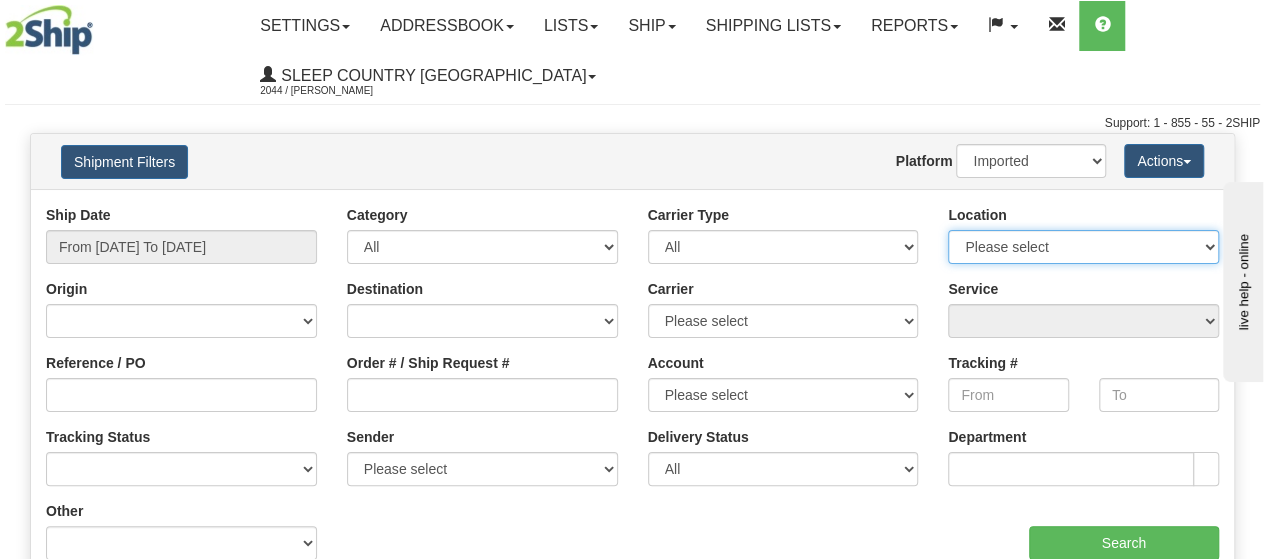 click on "Please select Old Toronto DC 921 922 93 94 97 390 915 916 98 902 95 96 90 91 92 901 JERTE SUP BLU PRIMU BECO CATH 951 914 REFF IMRU DUVET COMO MONA SHEEX TUCK DORIN MAJIN LUINC JASZ XCELL 9009 SINCA 917 Ameriwood DC SSNOW 300 931 OLD300 - DONT LINK USERS 5800 5900 CASPC END HUSHB ORTH NEXE FASUS HUSHD" at bounding box center [1083, 247] 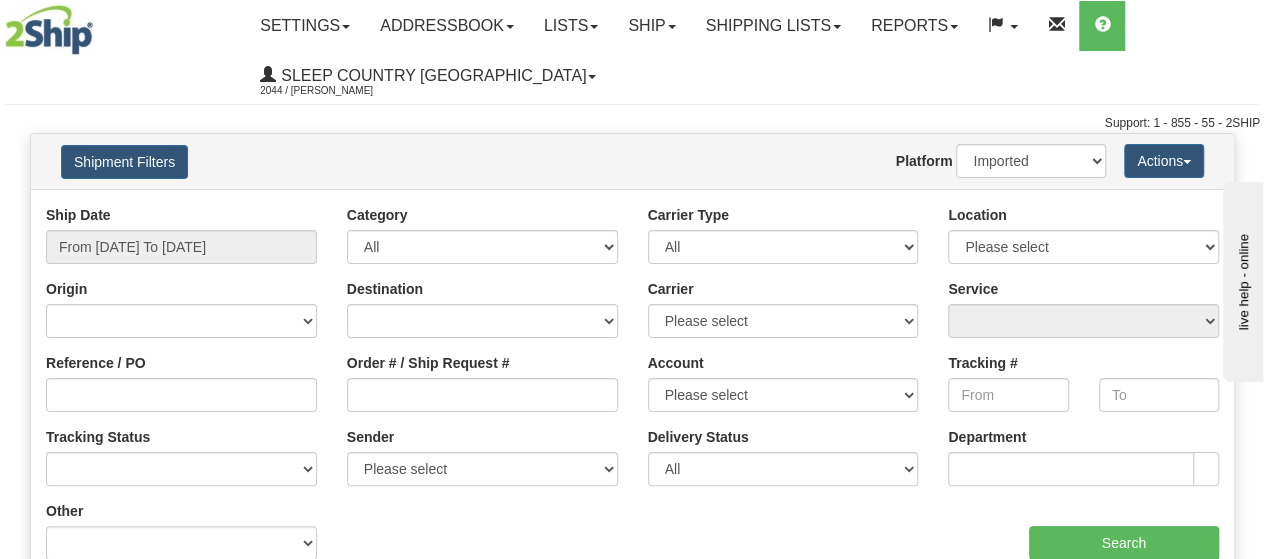click on "Website
Agent
Nothing selected
Client
User
Platform
2Ship
Imported" at bounding box center (682, 161) 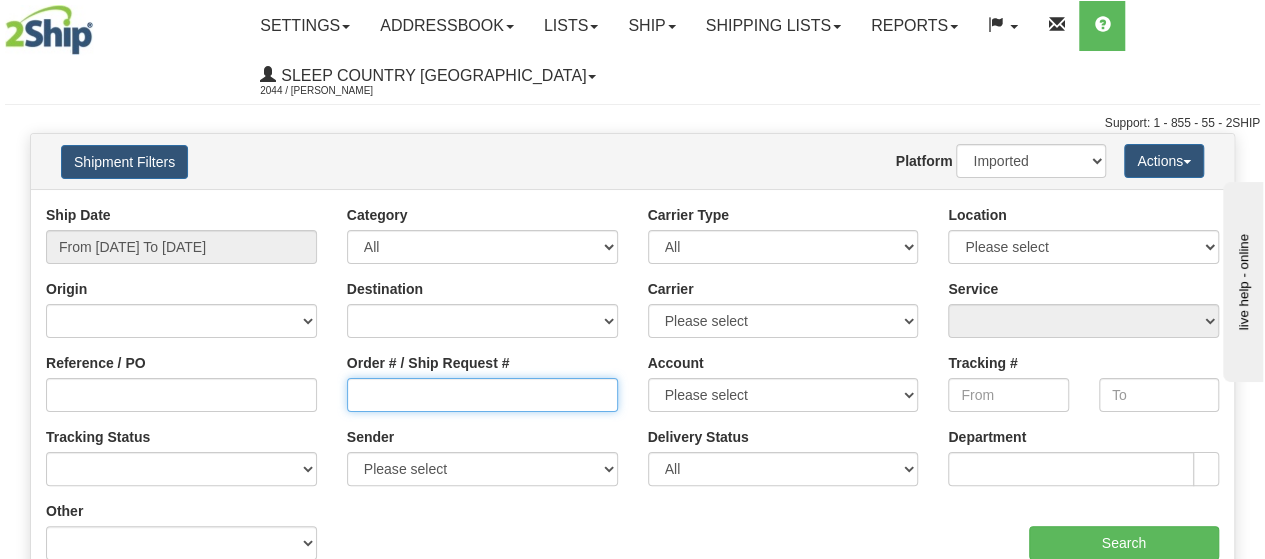 click on "Order # / Ship Request #" at bounding box center [482, 395] 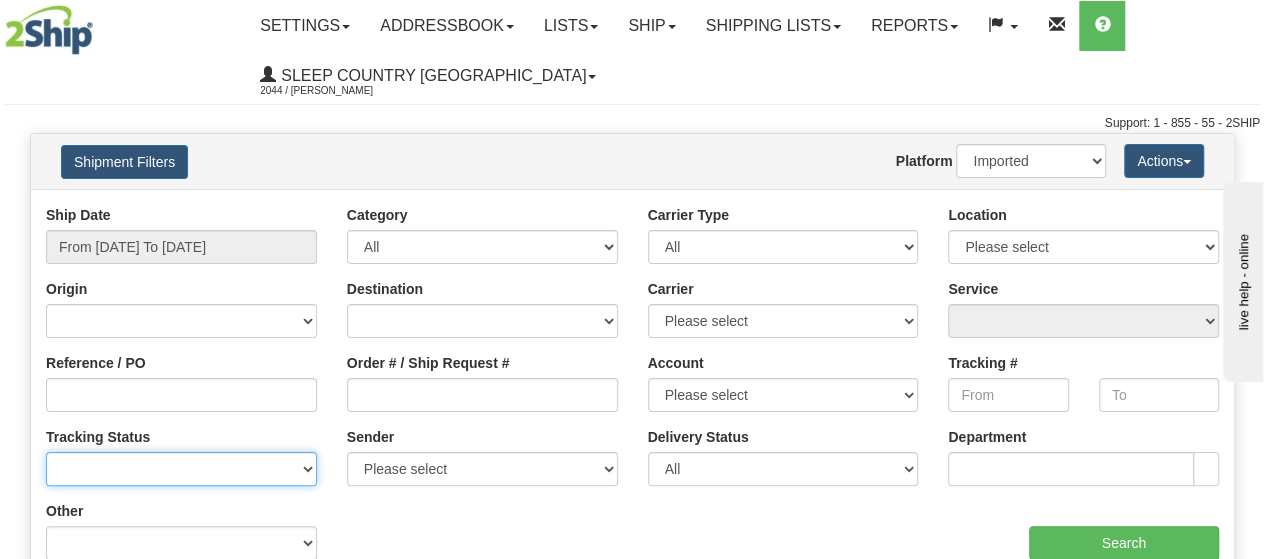 click on "No Tracking Info
Delivered
In Transit
Out For Delivery
Exception
Partial Delivery
Return To Shipper
Cancelled
Not Delivered" at bounding box center [181, 469] 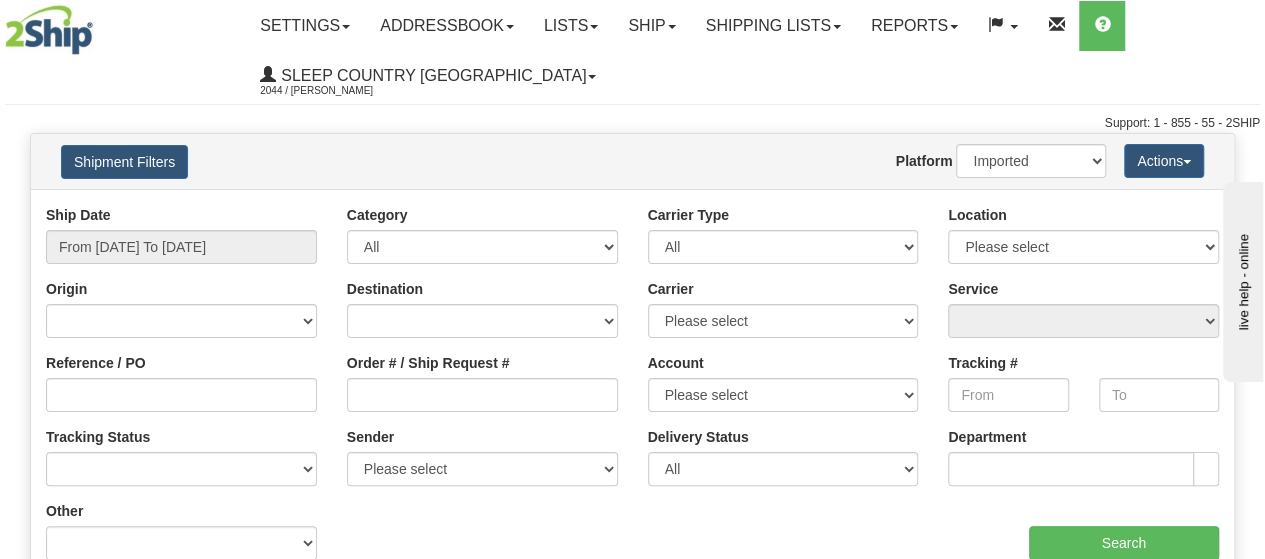 click on "Ship Date
From 06/18/2025 To 07/17/2025
Category
All
Inbound
Outbound
Carrier Type
All
Most Common
Small Package (Parcel / Courier)
International
Less Than Truckload (LTL / Skids / Palettes)
Full Truckload (FTL / Skids / Palettes)
Air Freight
Same Day
Postal
Location
Please select 93" at bounding box center (632, 390) 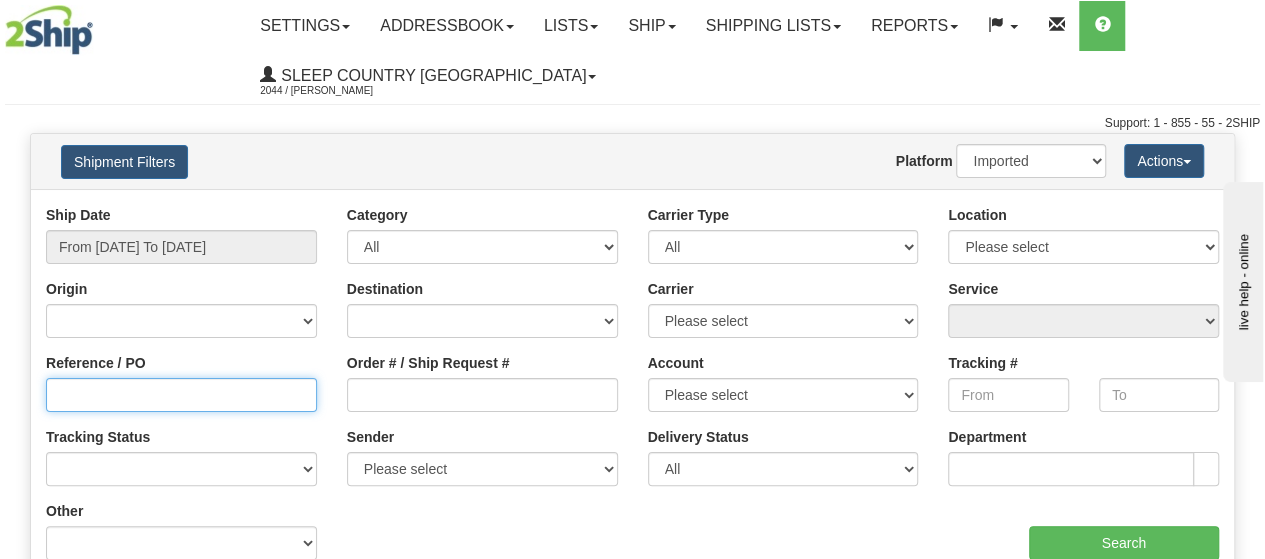 click on "Reference / PO" at bounding box center [181, 395] 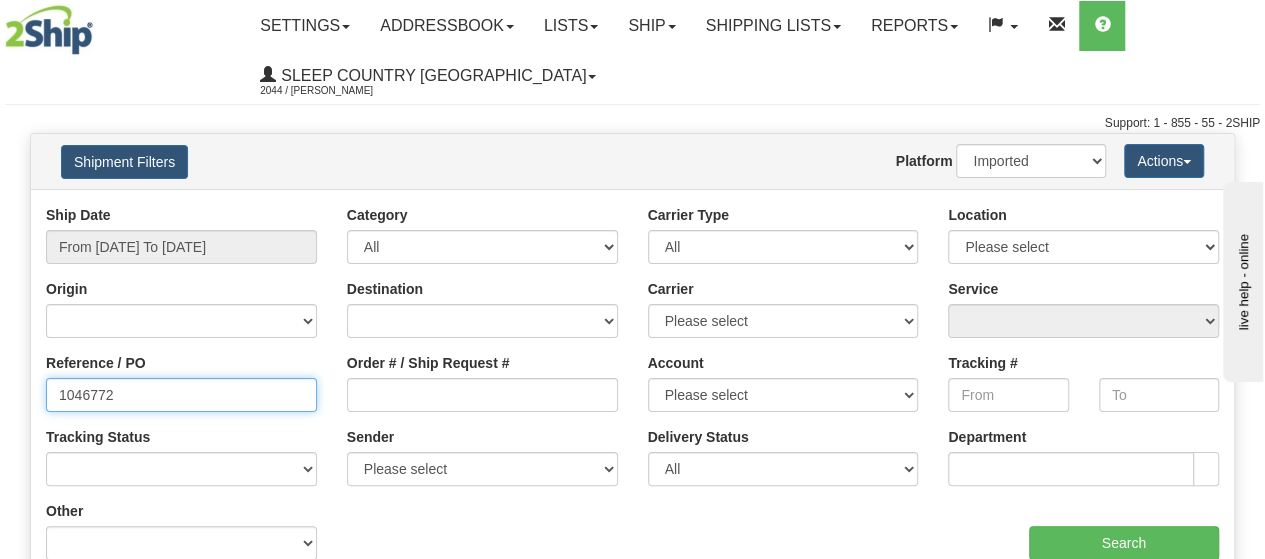 type on "1046772" 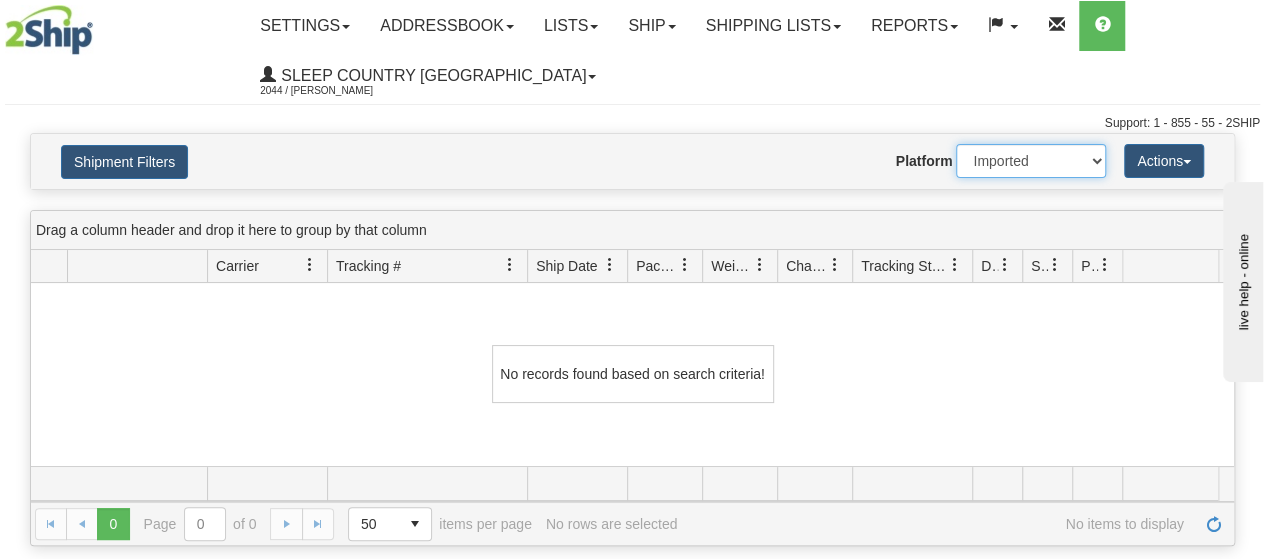 drag, startPoint x: 1079, startPoint y: 153, endPoint x: 1056, endPoint y: 175, distance: 31.827662 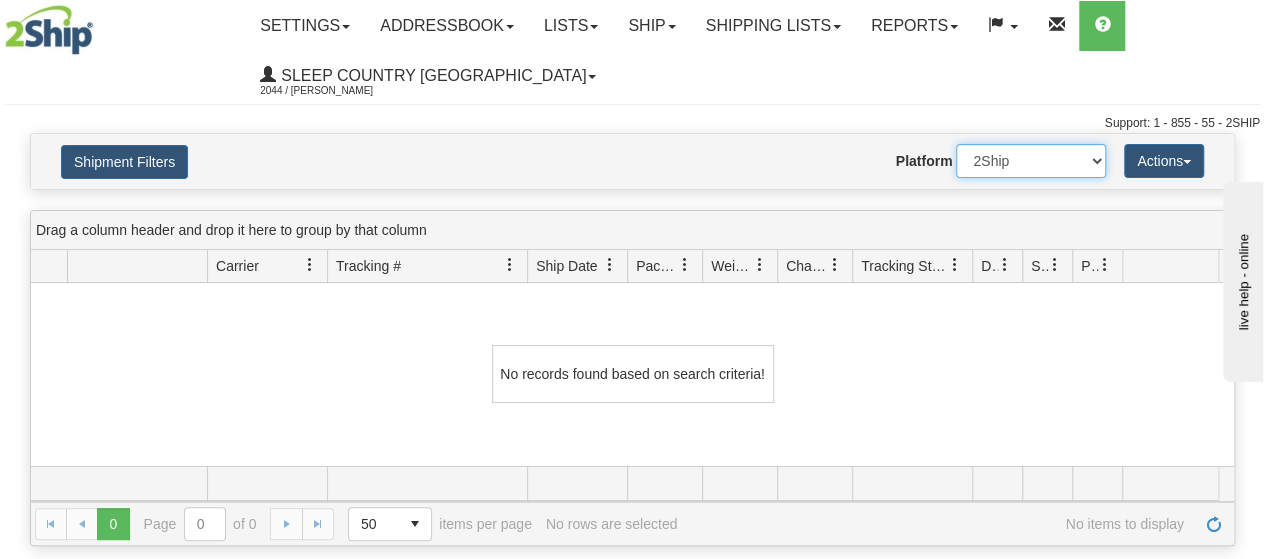 click on "2Ship
Imported" at bounding box center [1031, 161] 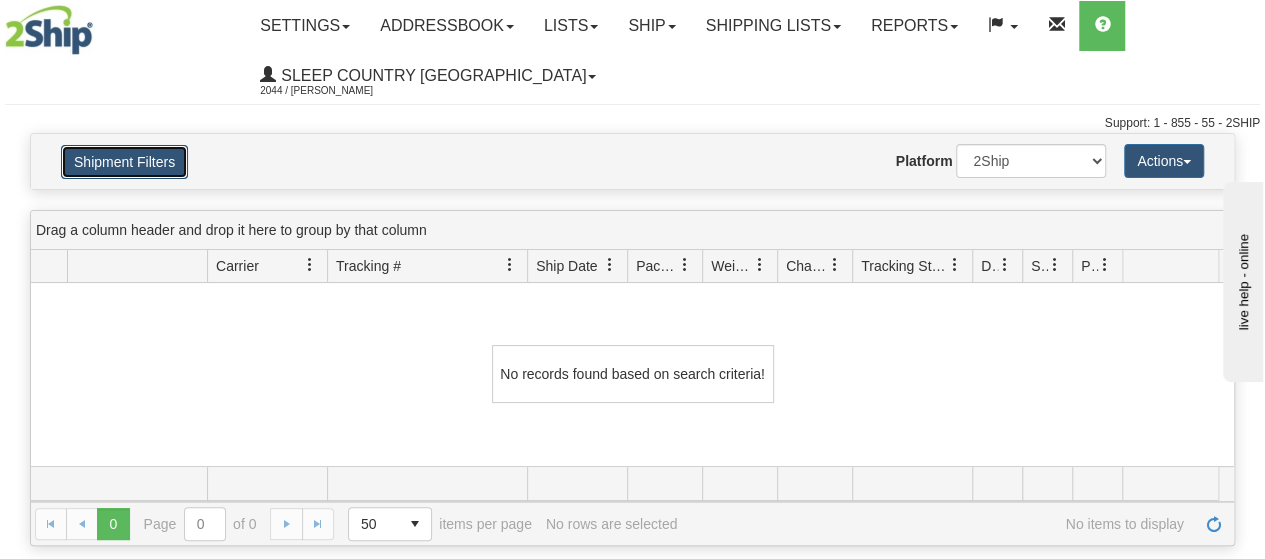 click on "Shipment Filters" at bounding box center [124, 162] 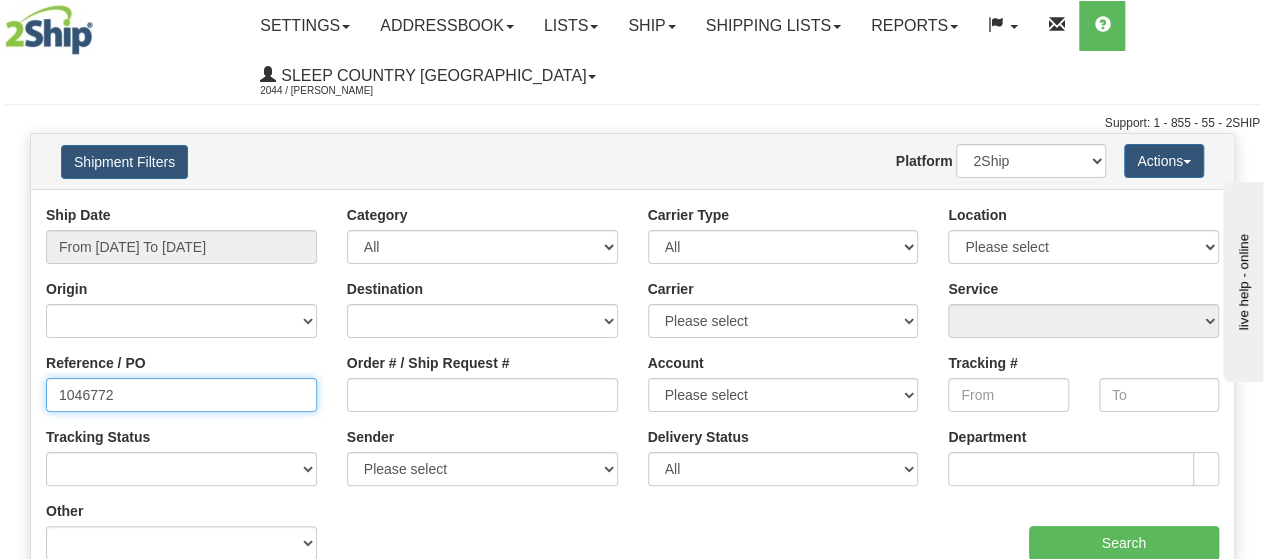 drag, startPoint x: 173, startPoint y: 399, endPoint x: -64, endPoint y: 399, distance: 237 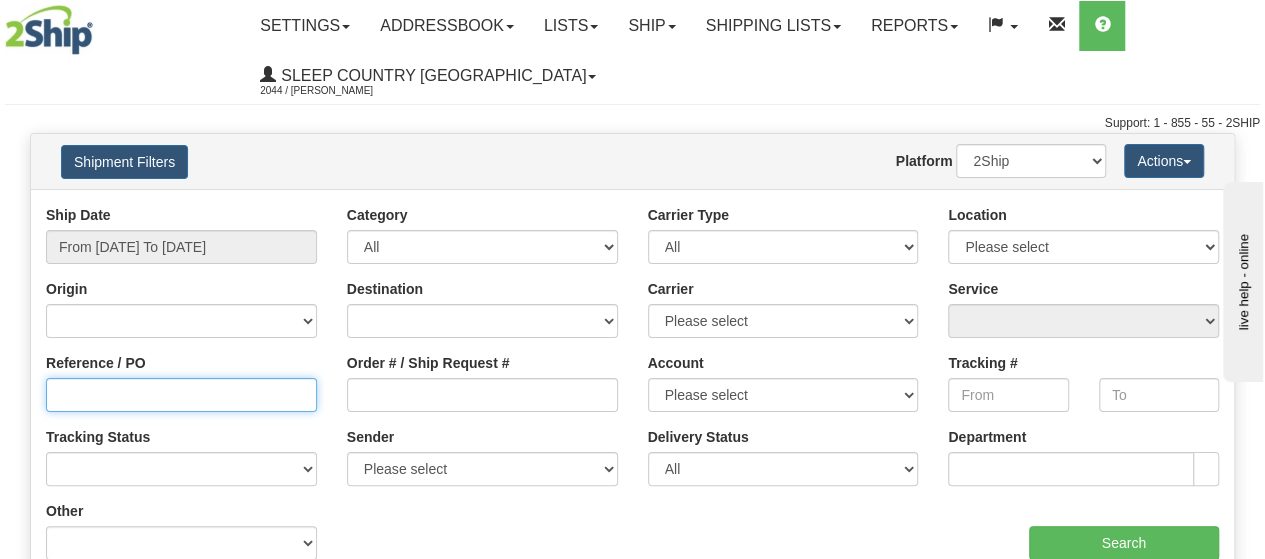 click on "Reference / PO" at bounding box center (181, 395) 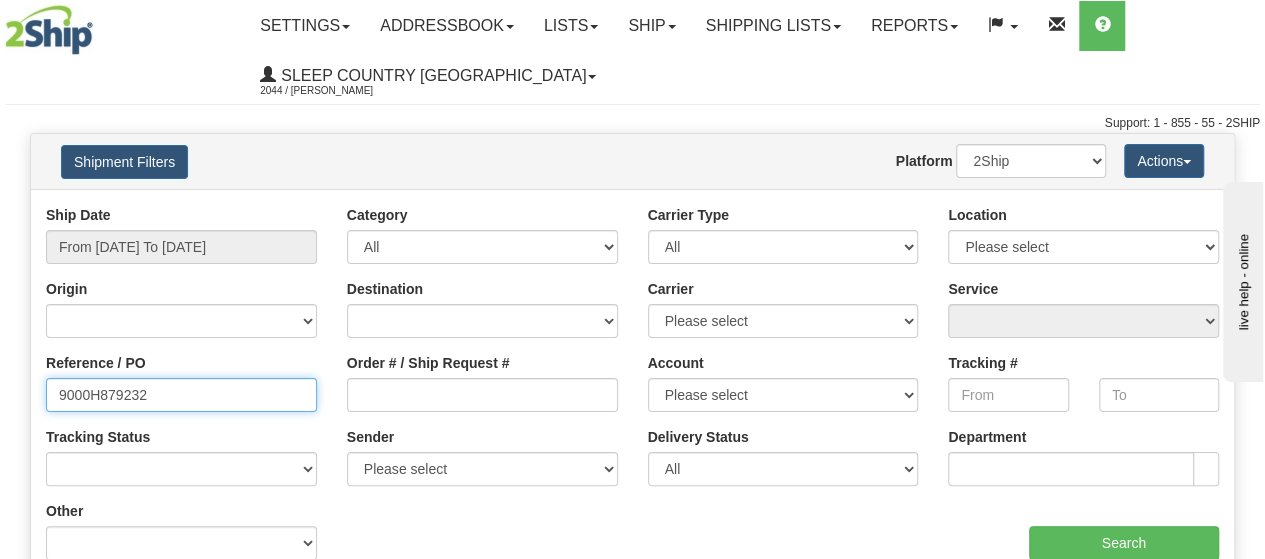 type on "9000H879232" 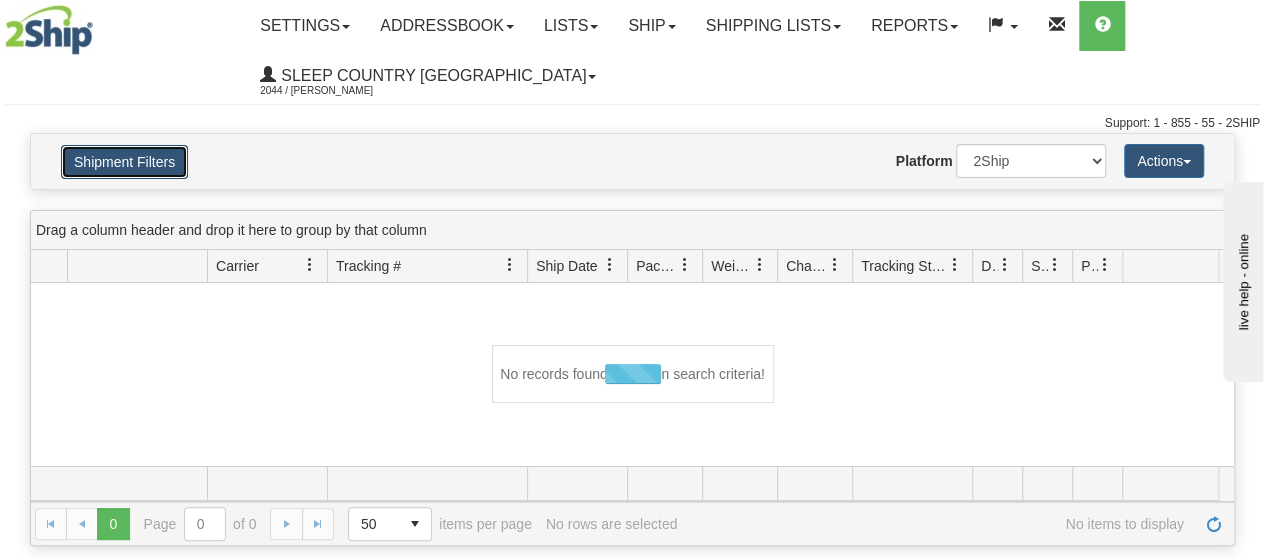 click on "Shipment Filters" at bounding box center [124, 162] 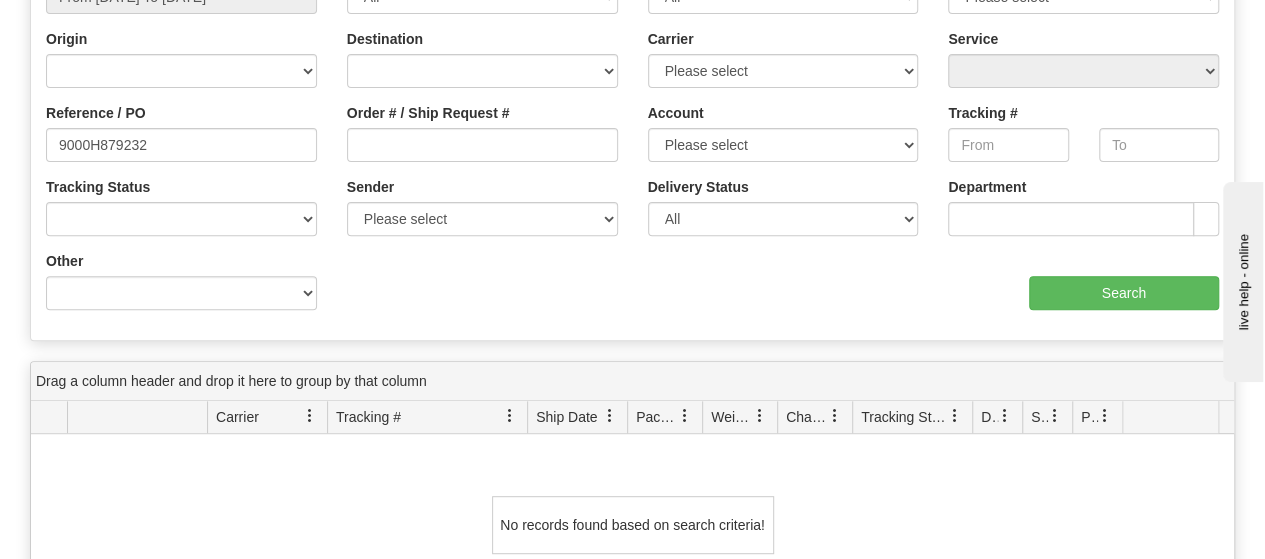 scroll, scrollTop: 97, scrollLeft: 0, axis: vertical 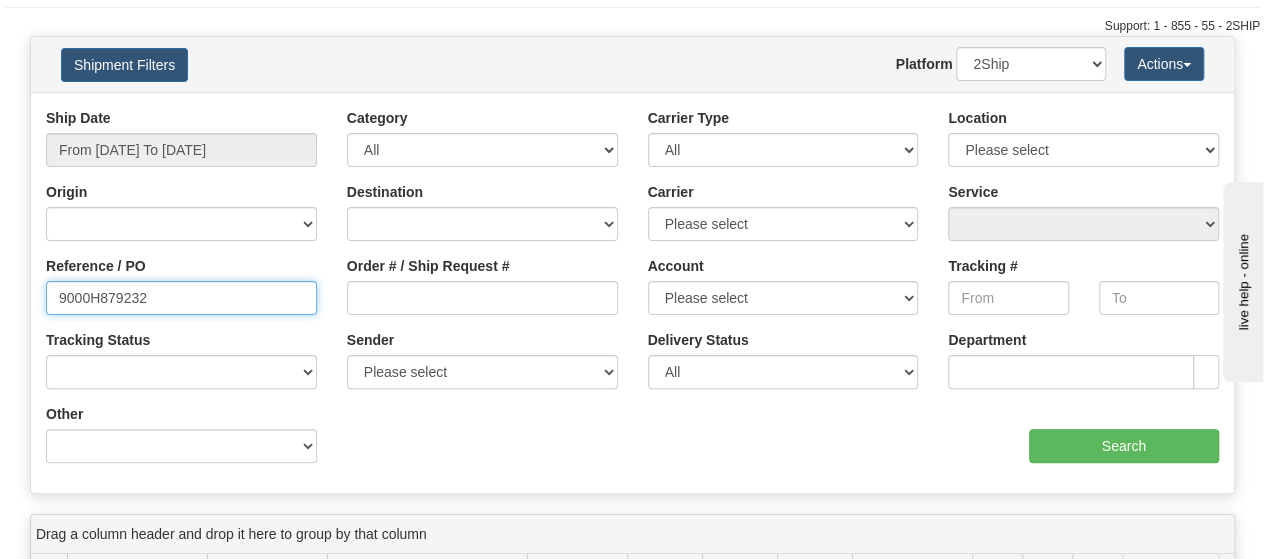 drag, startPoint x: 182, startPoint y: 291, endPoint x: -171, endPoint y: 312, distance: 353.62408 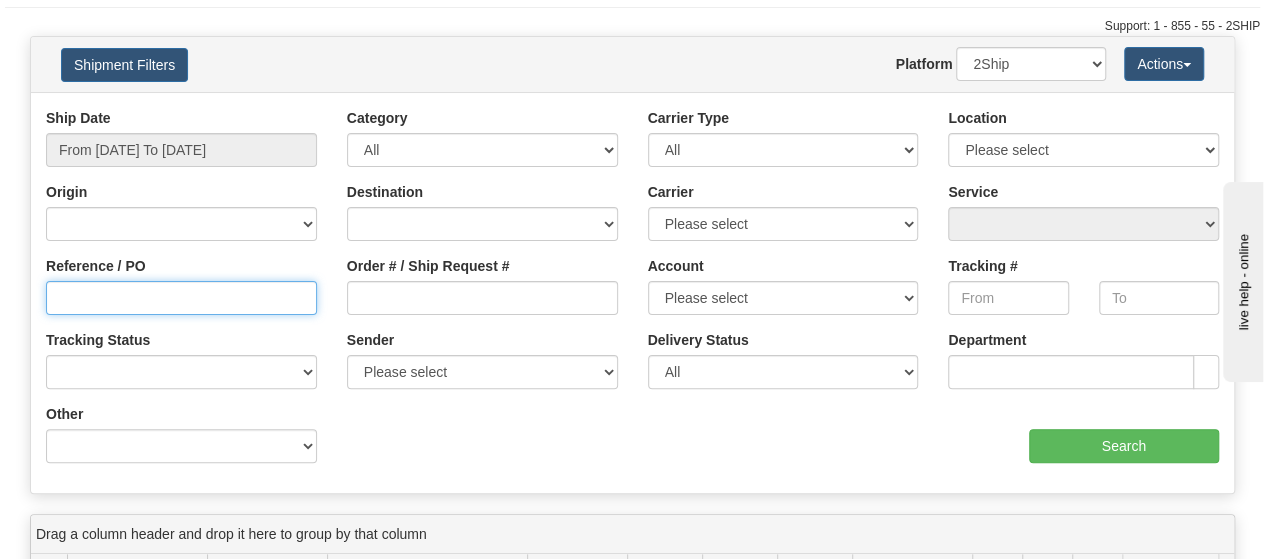 type 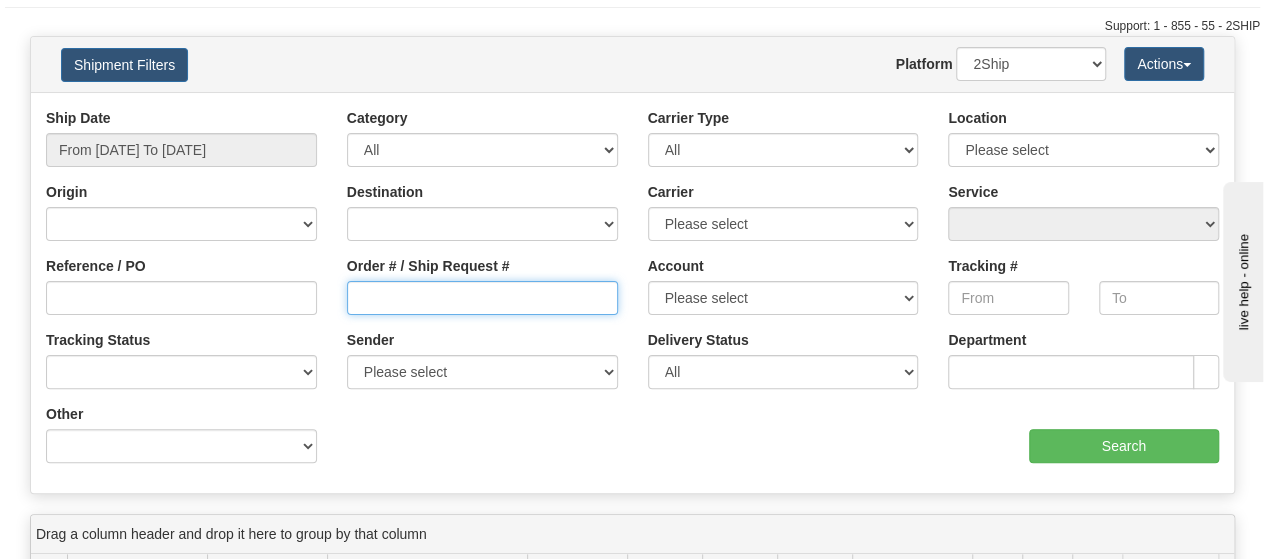 click on "Order # / Ship Request #" at bounding box center (482, 298) 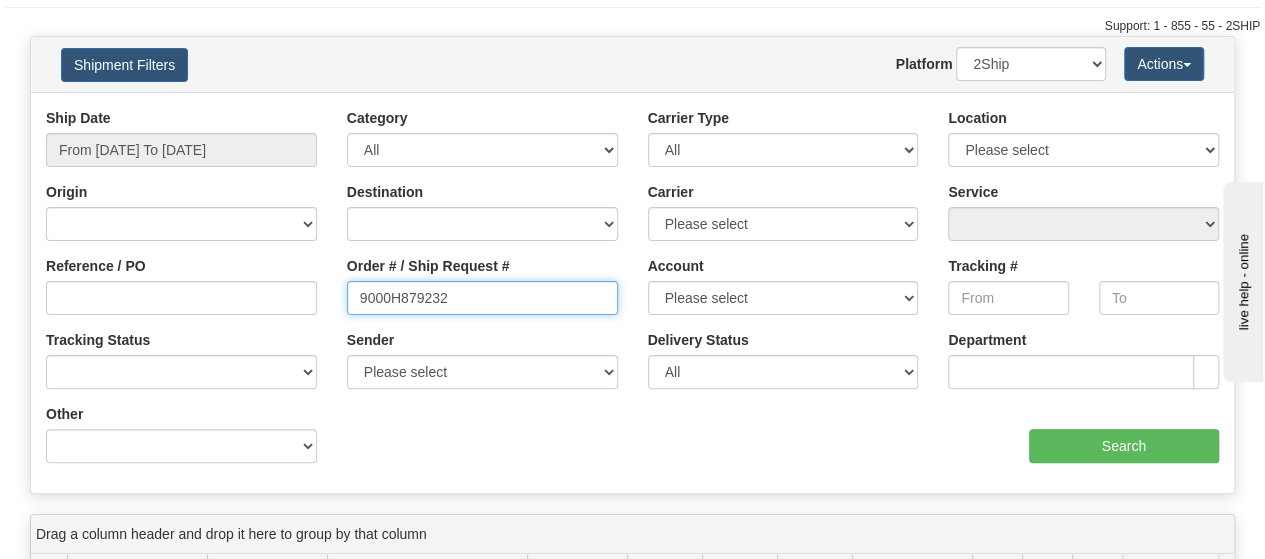 click on "9000H879232" at bounding box center [482, 298] 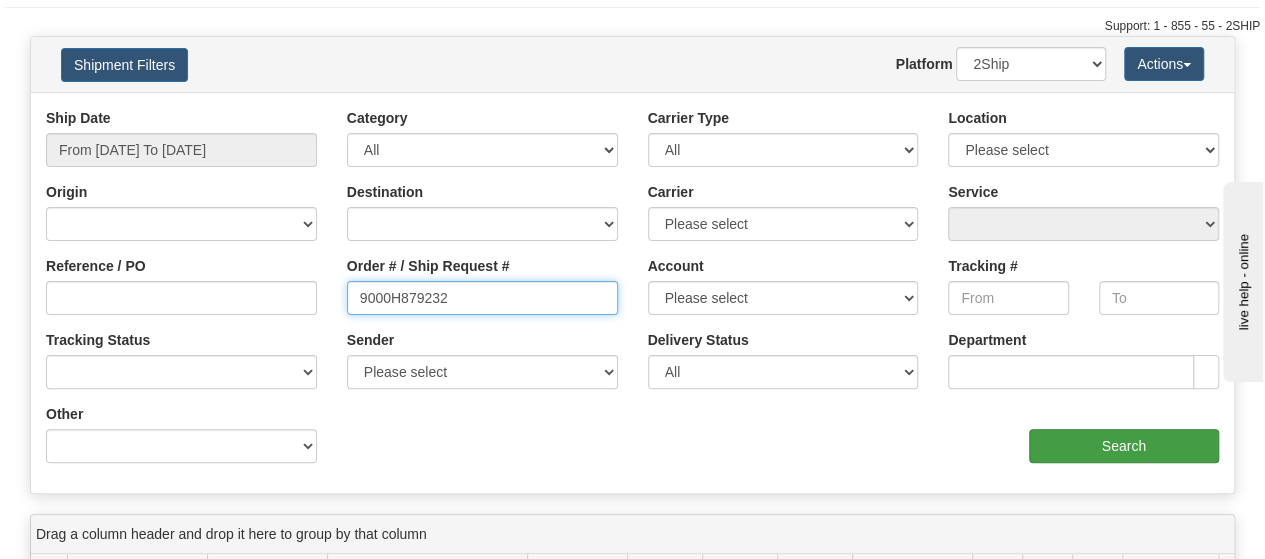 type on "9000H879232" 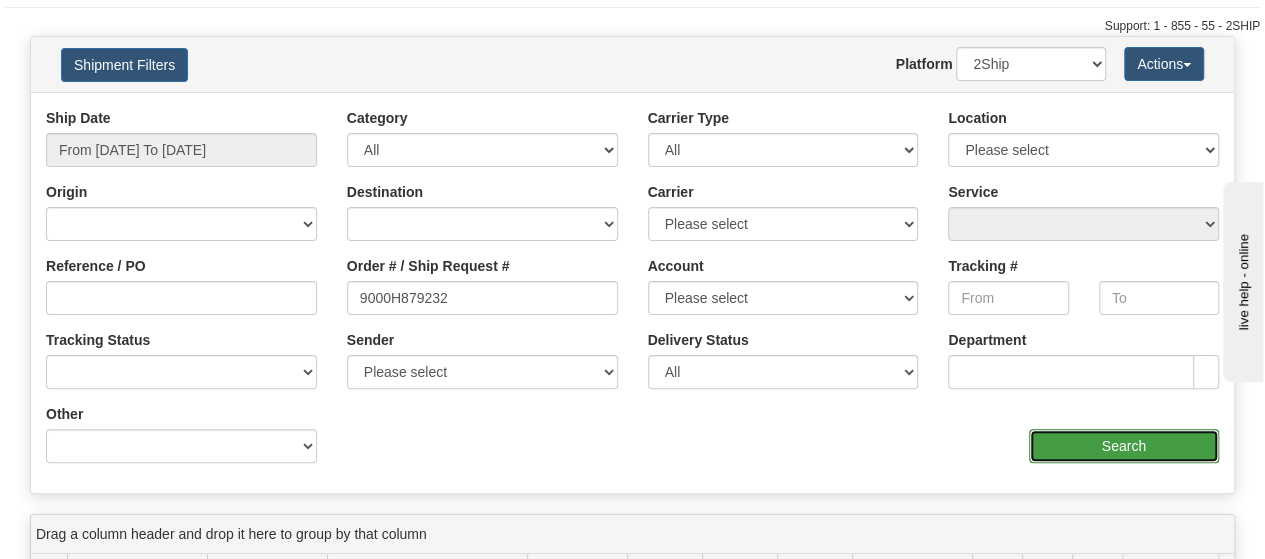 click on "Search" at bounding box center [1124, 446] 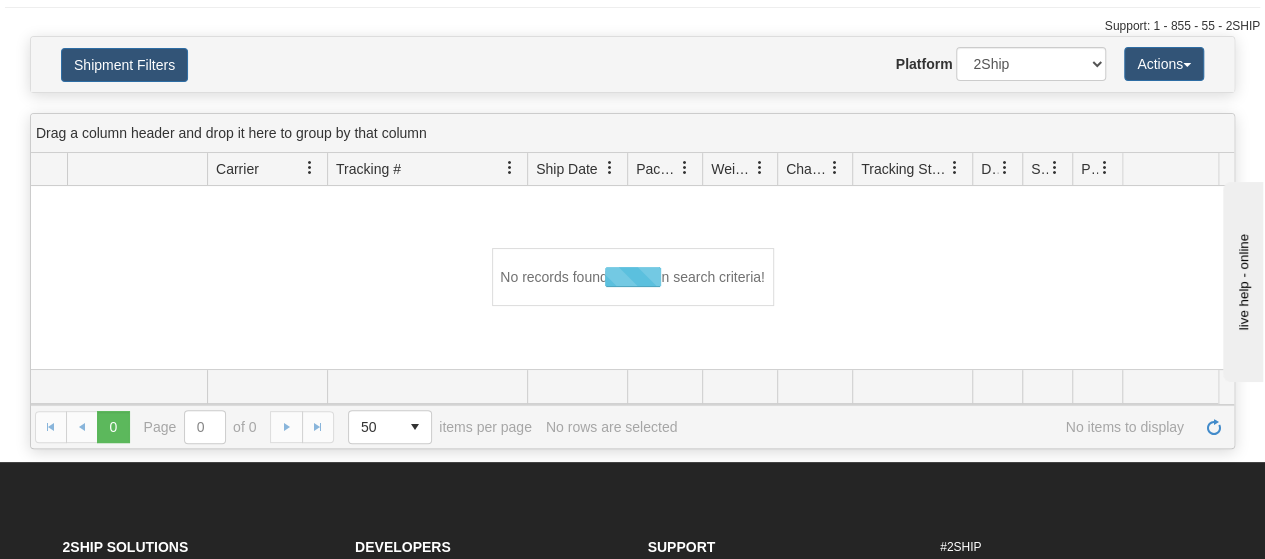 scroll, scrollTop: 0, scrollLeft: 0, axis: both 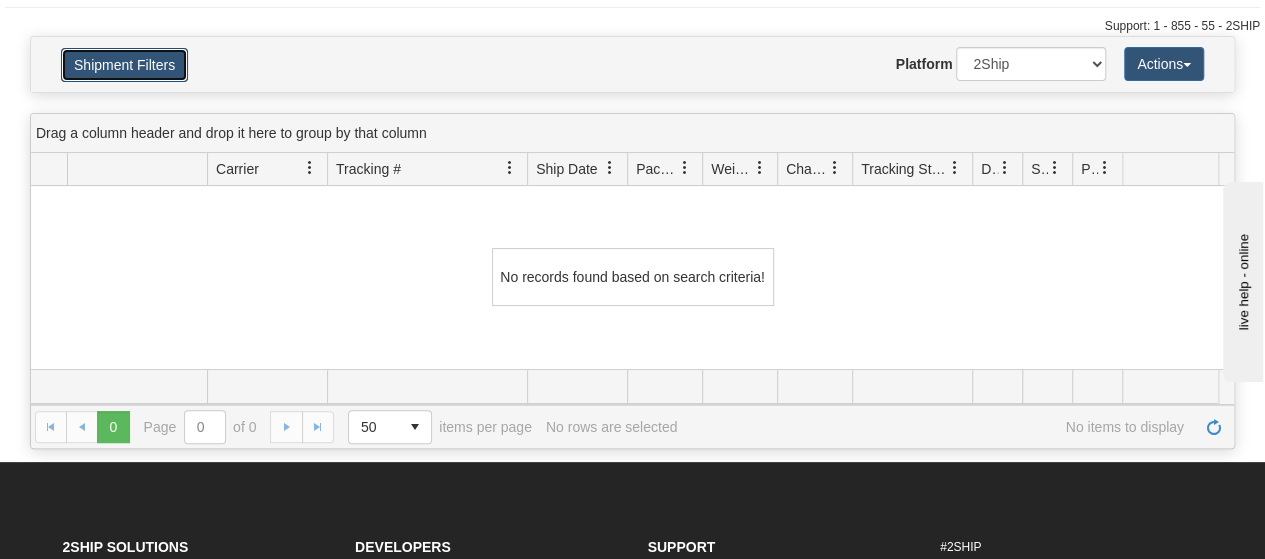 click on "Shipment Filters" at bounding box center [124, 65] 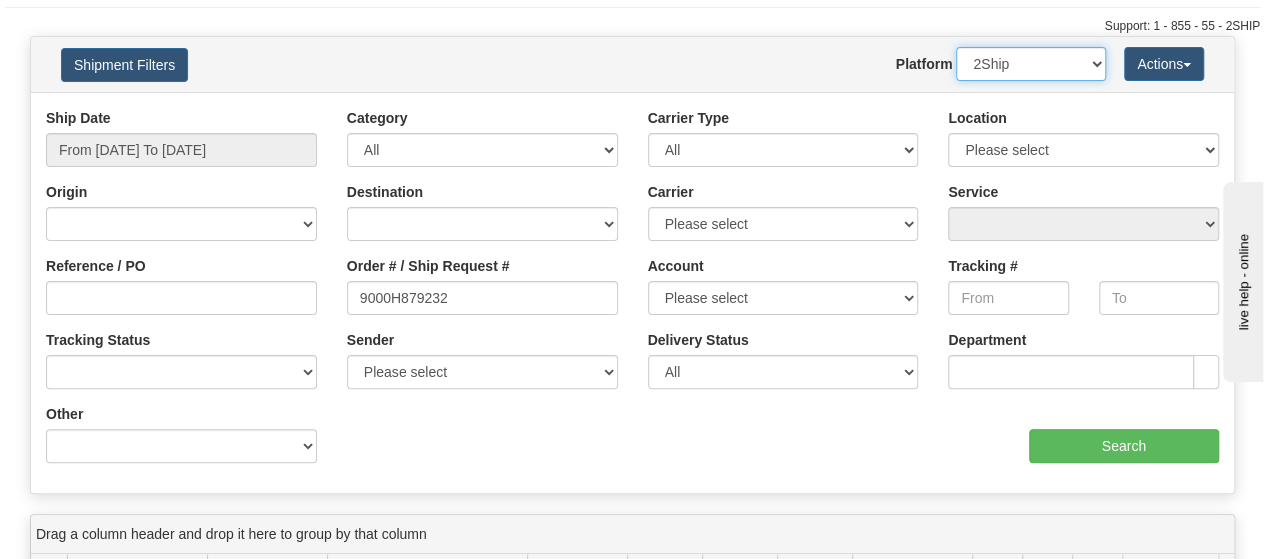 click on "2Ship
Imported" at bounding box center [1031, 64] 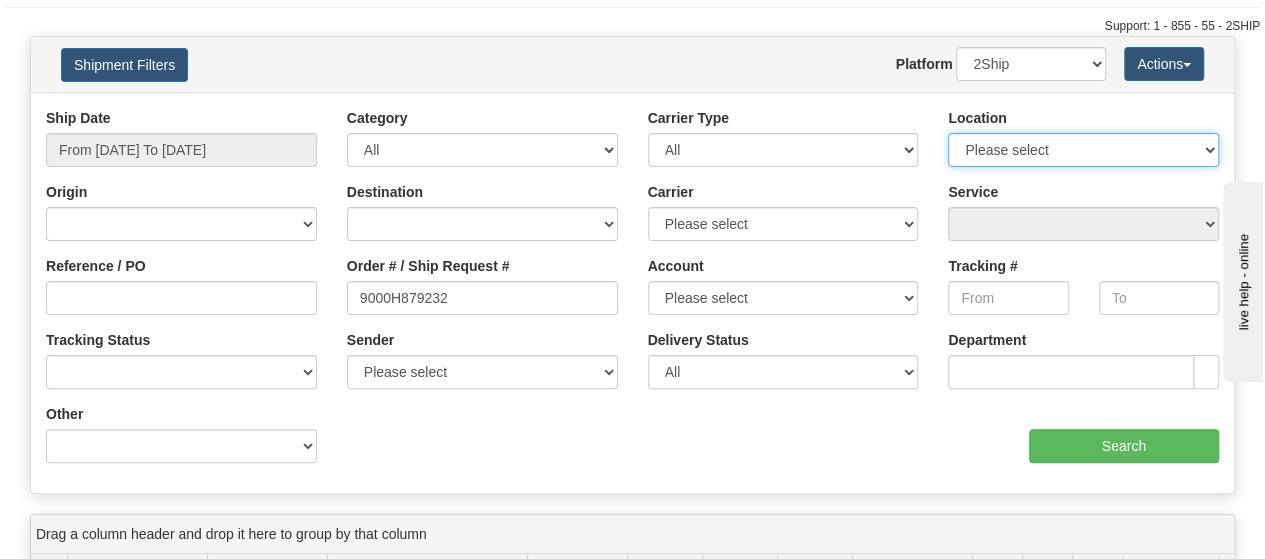 click on "Please select Old Toronto DC 921 922 93 94 97 390 915 916 98 902 95 96 90 91 92 901 JERTE SUP BLU PRIMU BECO CATH 951 914 REFF IMRU DUVET COMO MONA SHEEX TUCK DORIN MAJIN LUINC JASZ XCELL 9009 SINCA 917 Ameriwood DC SSNOW 300 931 OLD300 - DONT LINK USERS 5800 5900 CASPC END HUSHB ORTH NEXE FASUS HUSHD" at bounding box center (1083, 150) 